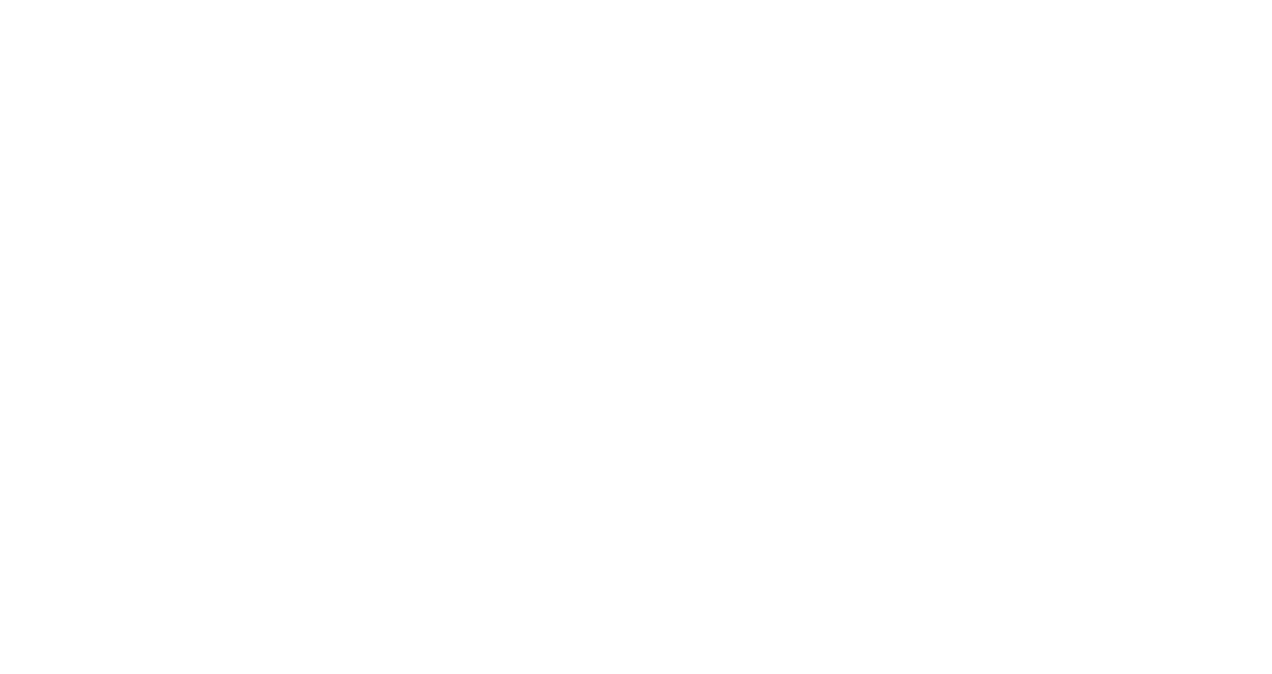 scroll, scrollTop: 0, scrollLeft: 0, axis: both 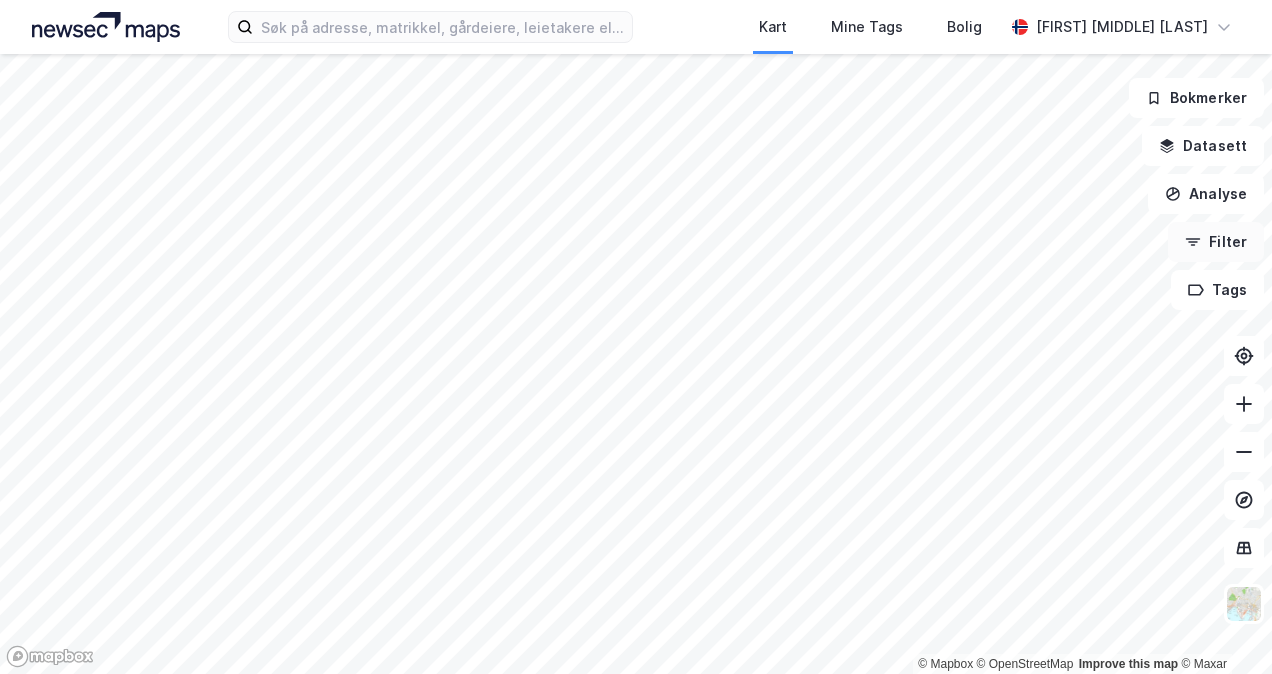 click on "Filter" at bounding box center [1216, 242] 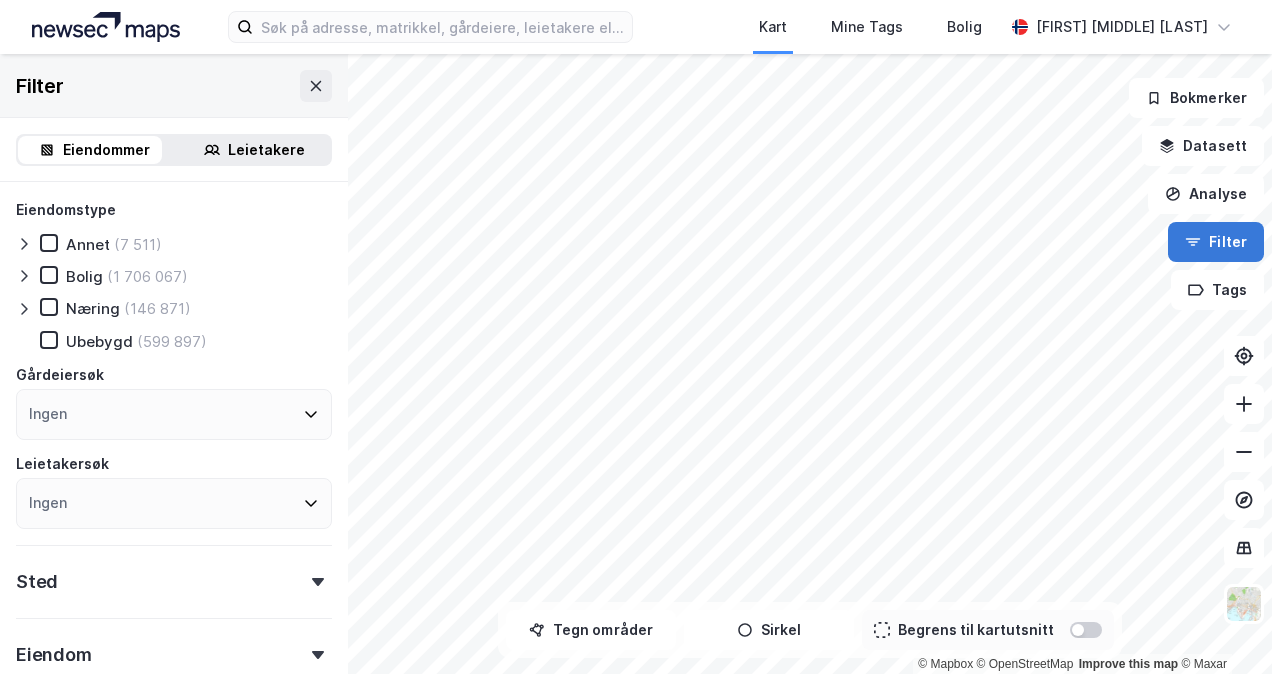 click on "Filter" at bounding box center (1216, 242) 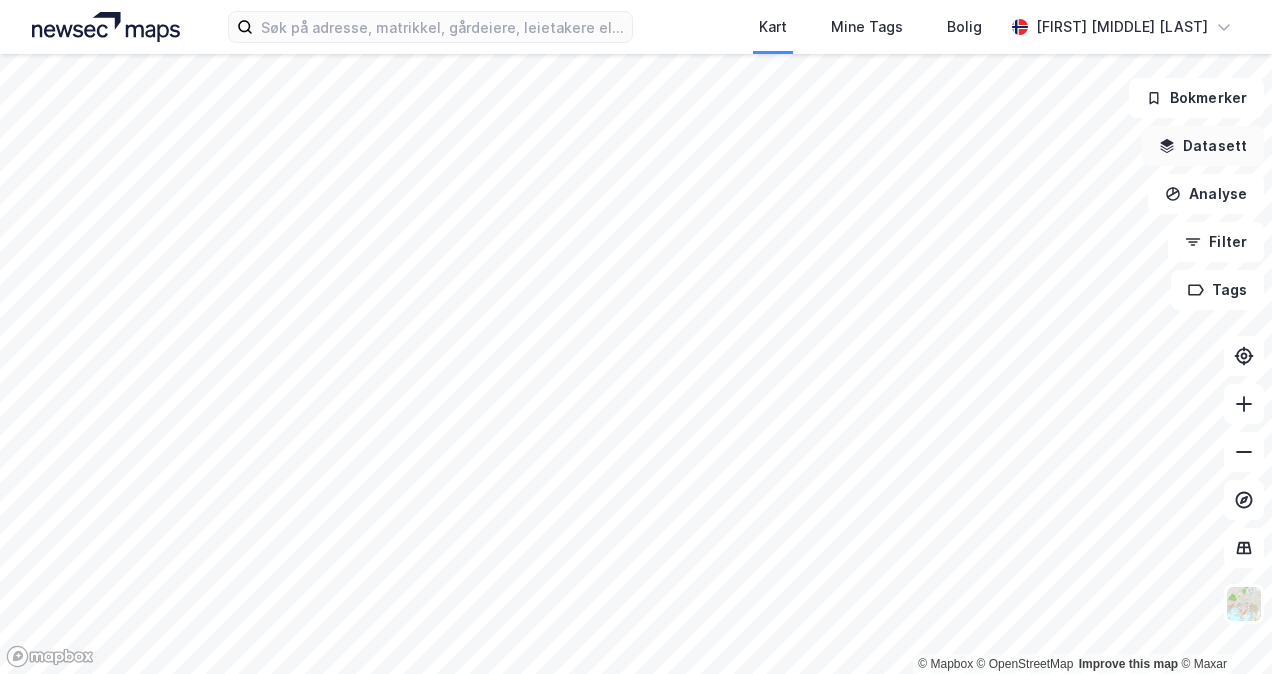 click on "Datasett" at bounding box center (1203, 146) 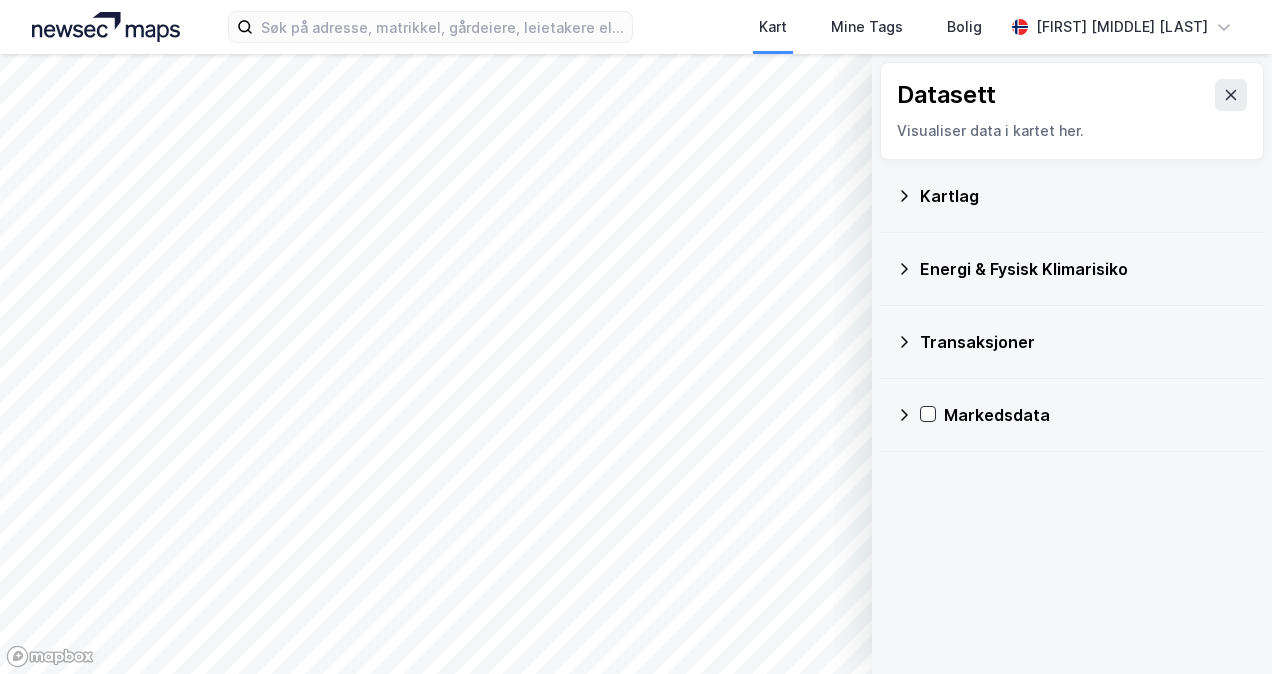 click on "Transaksjoner" at bounding box center (1072, 342) 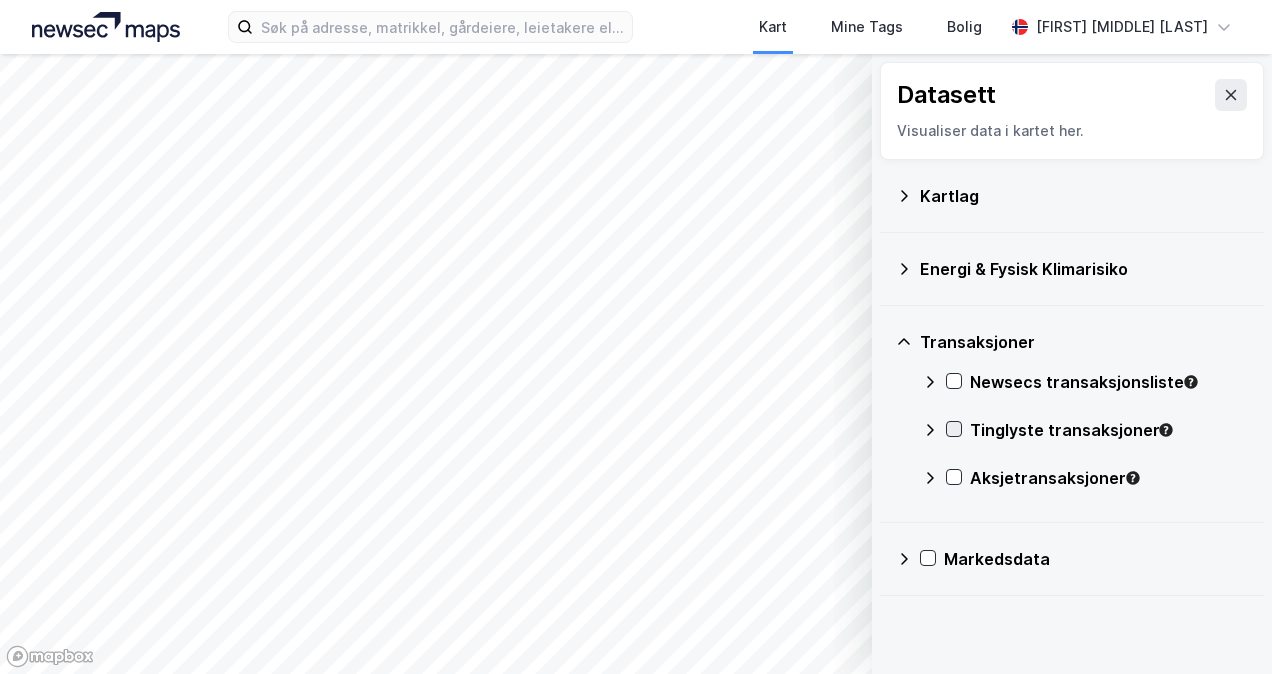 click 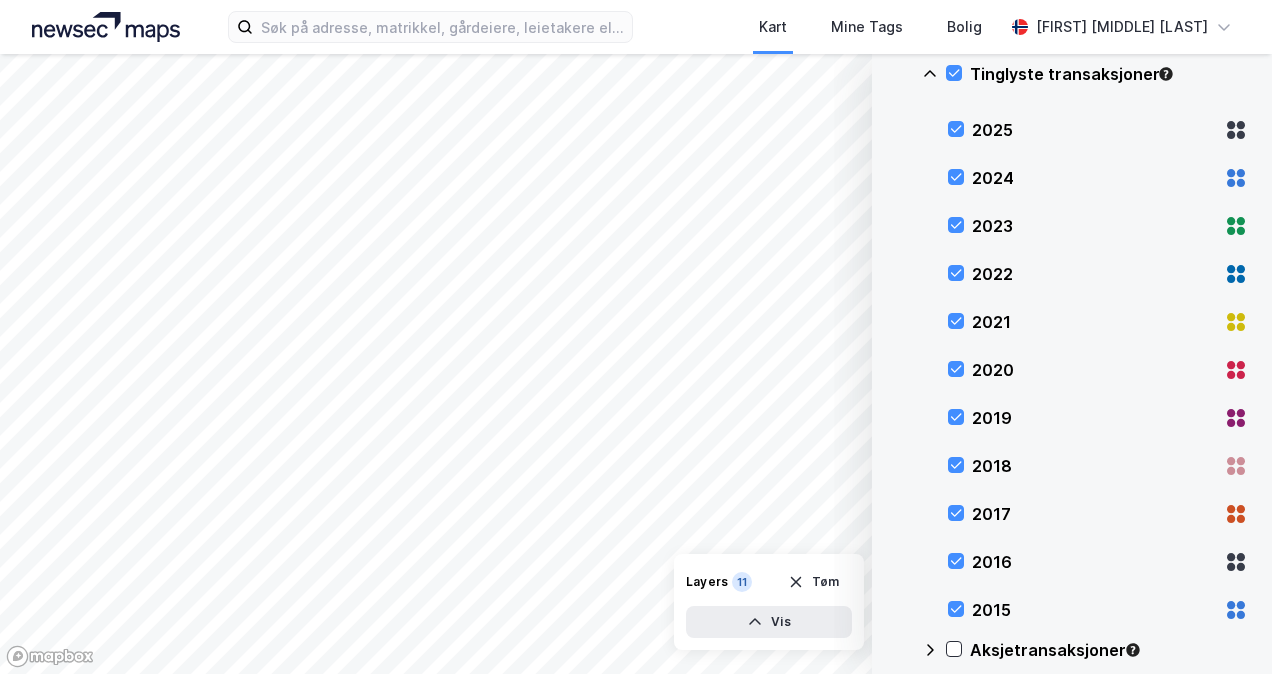 scroll, scrollTop: 0, scrollLeft: 0, axis: both 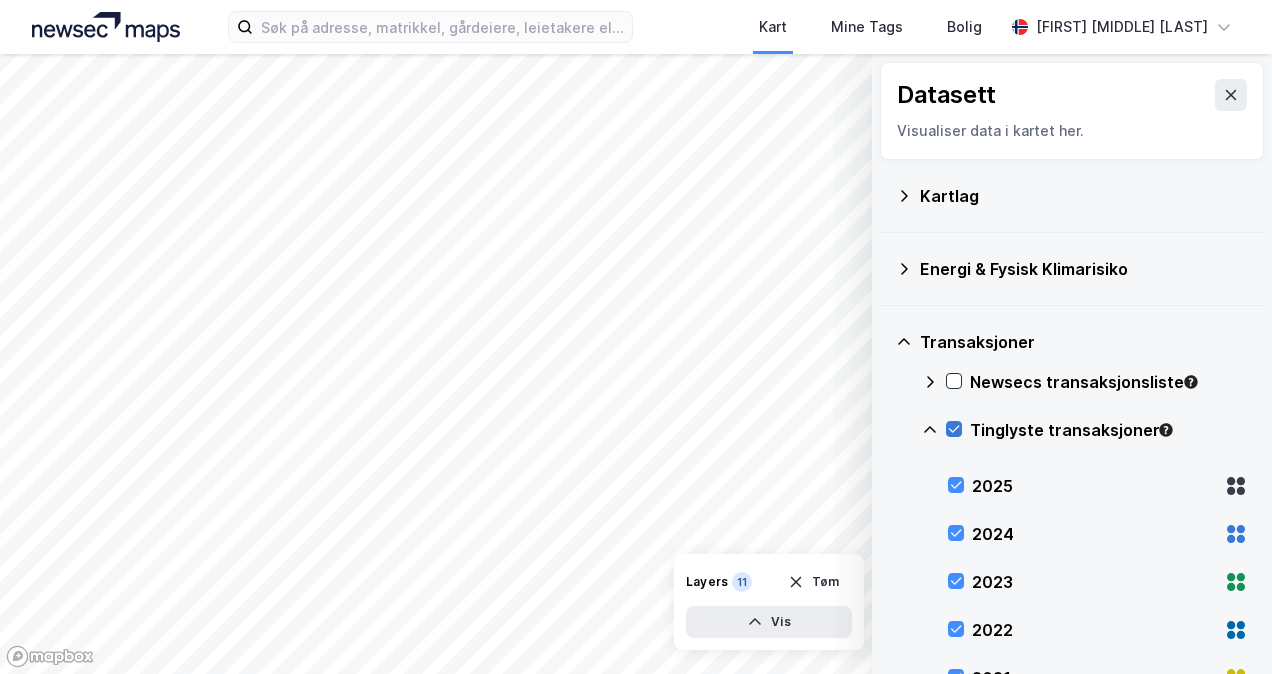 click 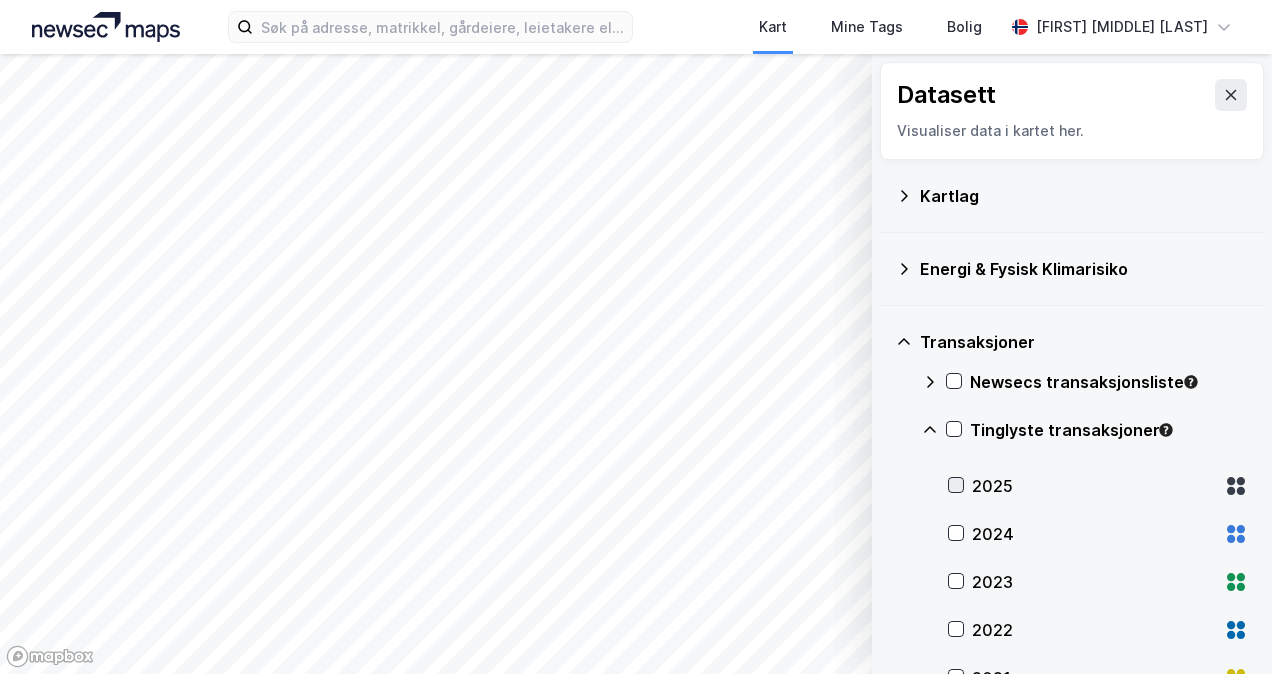 click 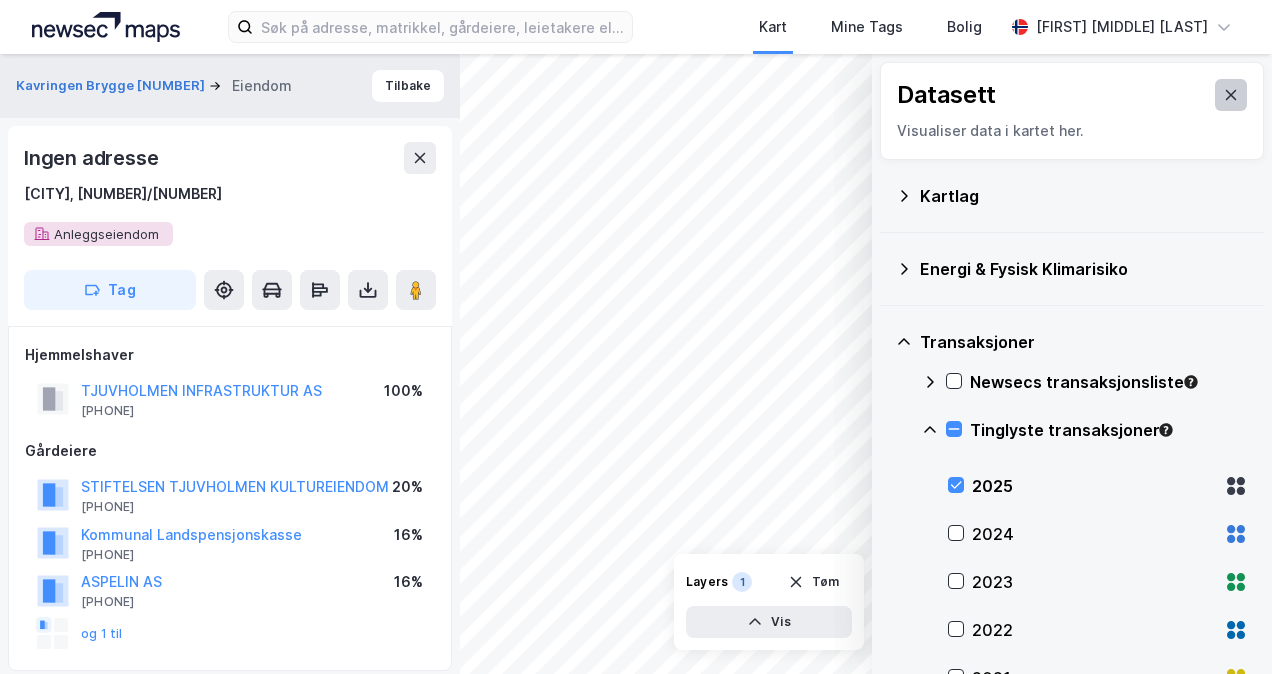 click at bounding box center [1231, 95] 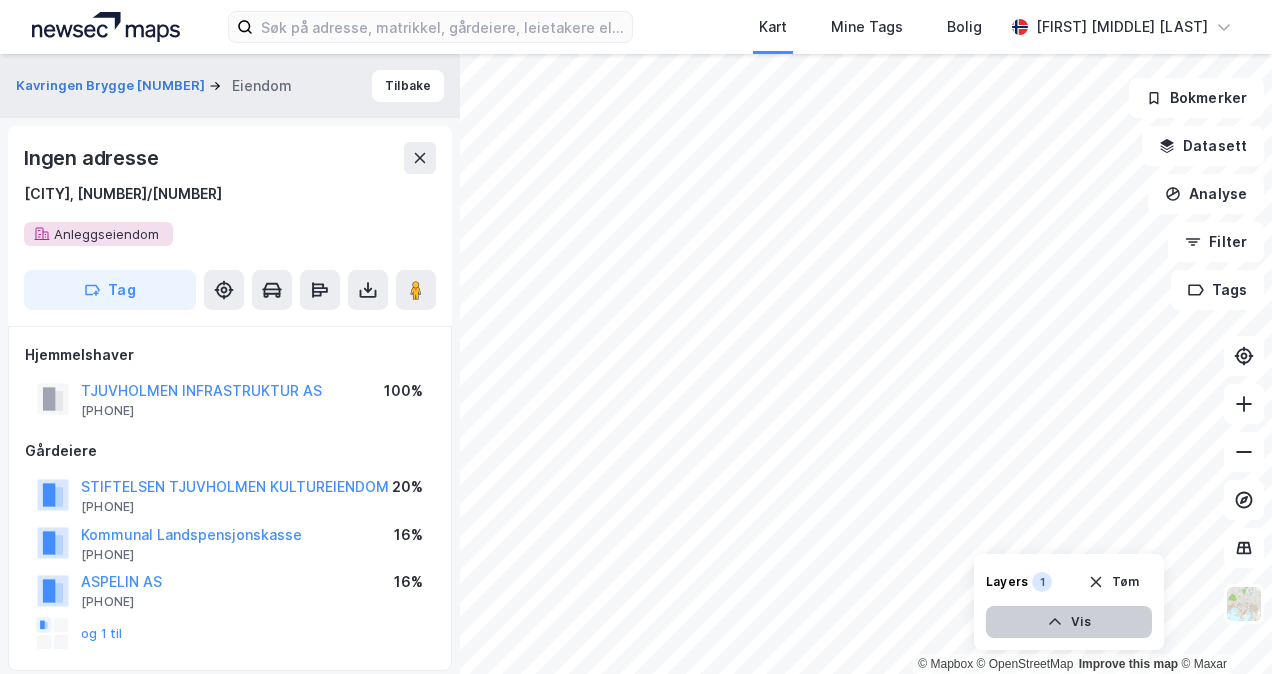 click on "Vis" at bounding box center (1069, 622) 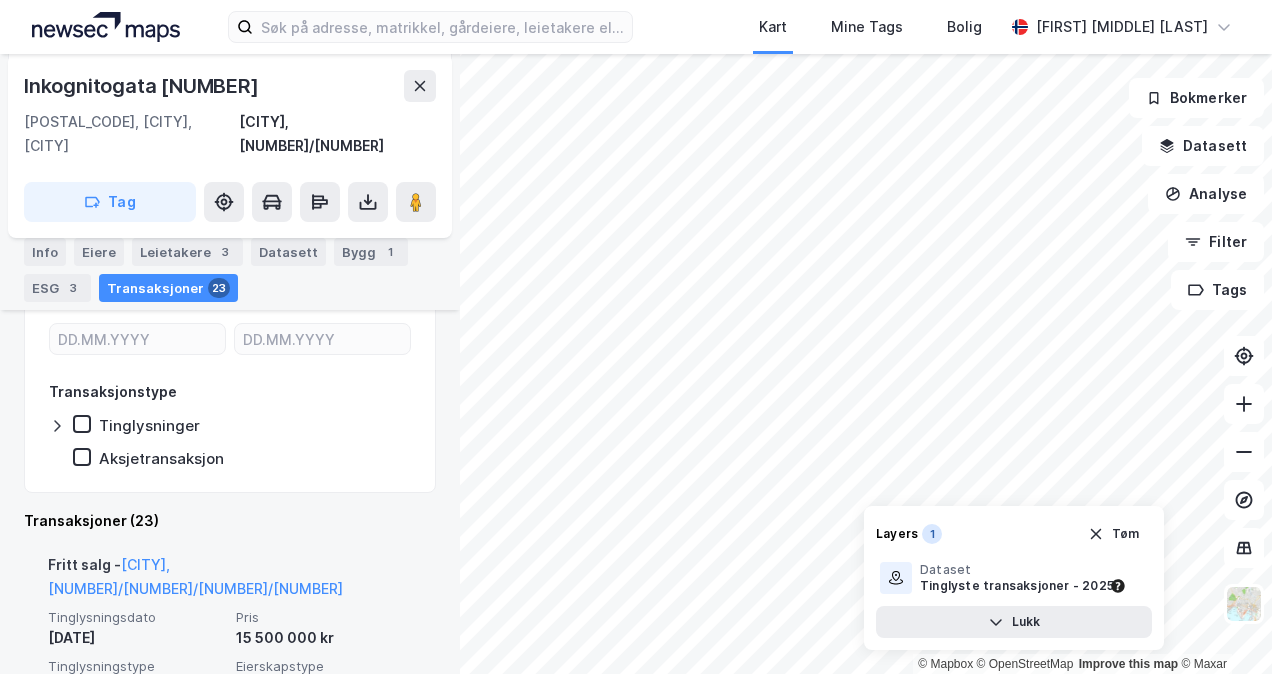 scroll, scrollTop: 591, scrollLeft: 0, axis: vertical 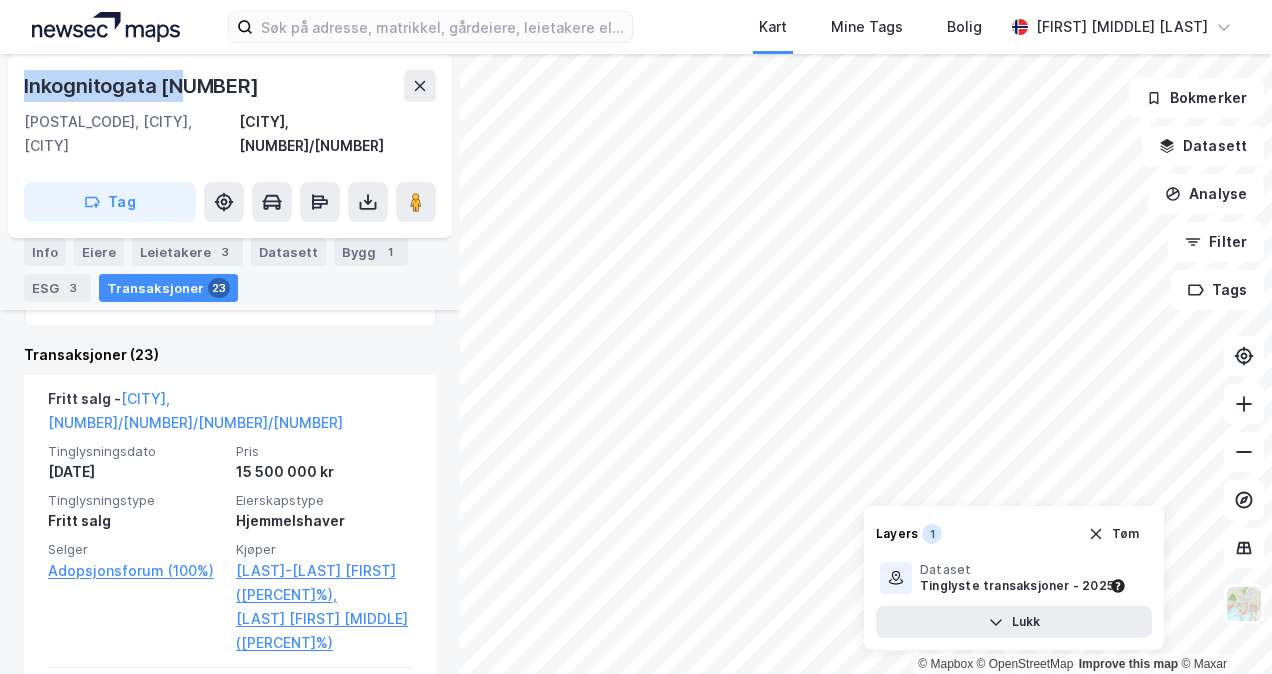drag, startPoint x: 196, startPoint y: 86, endPoint x: 21, endPoint y: 96, distance: 175.28548 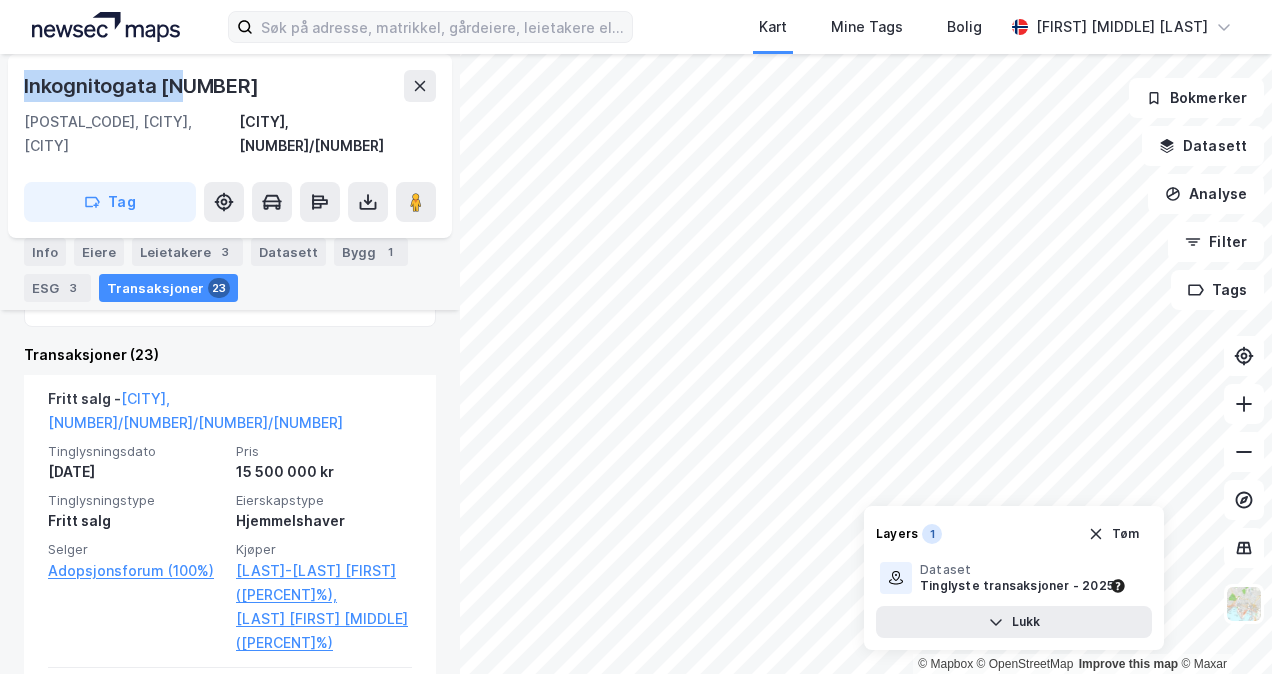 copy on "Inkognitogata [NUMBER]" 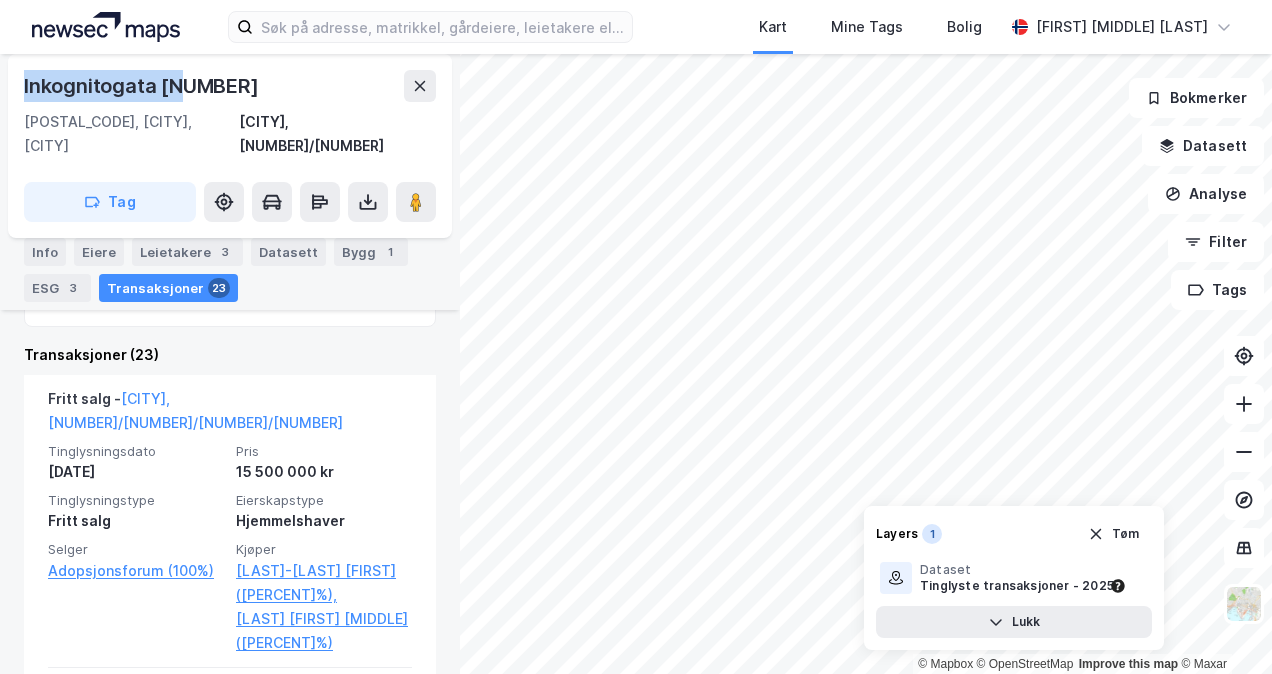 click on "Kart Mine Tags Bolig [FIRST] [LAST] © Mapbox   © OpenStreetMap   Improve this map   © Maxar Inkognitogata [NUMBER] [POSTAL_CODE], [CITY], [CITY] [CITY], [NUMBER]/[NUMBER] Tag Hjemmelshaver [LAST] [FIRST] [MIDDLE] [PERCENT]% [NUMBER] Seksjoner [LAST] [FIRST] [MIDDLE] [PERCENT]% [NUMBER] Seksjoner [LAST] [FIRST] [PERCENT]% [NUMBER] Seksjon og [NUMBER] til Info Eiere Leietakere [NUMBER] Datasett Bygg [NUMBER] ESG [NUMBER] Transaksjoner [NUMBER] Pris Dato Transaksjonstype Tinglysninger Aksjetransaksjon Transaksjoner ([NUMBER]) Fritt salg -  [CITY], [NUMBER]/[NUMBER]/[NUMBER]/[NUMBER] Tinglysningsdato [DATE] Pris [PRICE] kr Tinglysningstype Fritt salg Eierskapstype Hjemmelshaver Selger [COMPANY] ([PERCENT]%) Kjøper [LAST]-[LAST] [FIRST] ([PERCENT]%),  [LAST] [FIRST] [MIDDLE] ([PERCENT]%) Fritt salg -  [CITY], [NUMBER]/[NUMBER]/[NUMBER]/[NUMBER] Tinglysningsdato [DATE] Pris [PRICE] kr Tinglysningstype Fritt salg Eierskapstype — Selger — Kjøper — Fritt salg -  [CITY], [NUMBER]/[NUMBER]/[NUMBER]/[NUMBER] Tinglysningsdato [DATE] Pris [PRICE] kr Tinglysningstype Fritt salg Eierskapstype Hjemmelshaver Selger [LAST] [FIRST] ([PERCENT]%) Kjøper [LAST] [FIRST] ([PERCENT]%),  [NUMBER]" at bounding box center [636, 337] 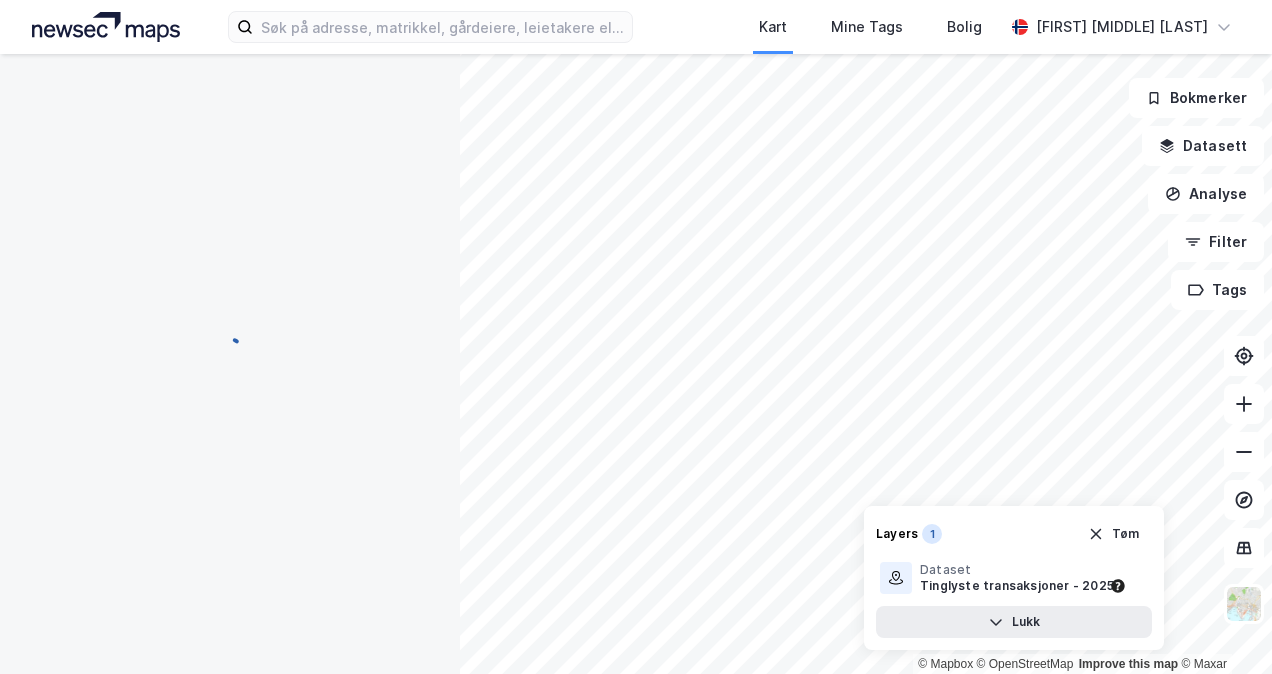 scroll, scrollTop: 0, scrollLeft: 0, axis: both 